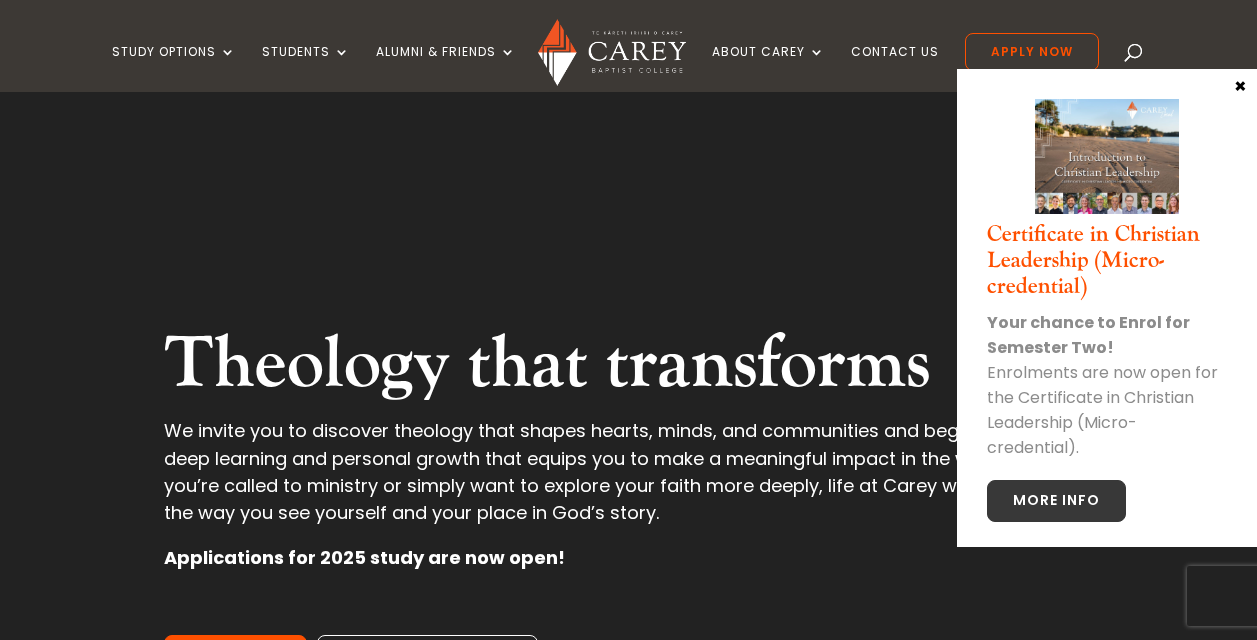 scroll, scrollTop: 0, scrollLeft: 0, axis: both 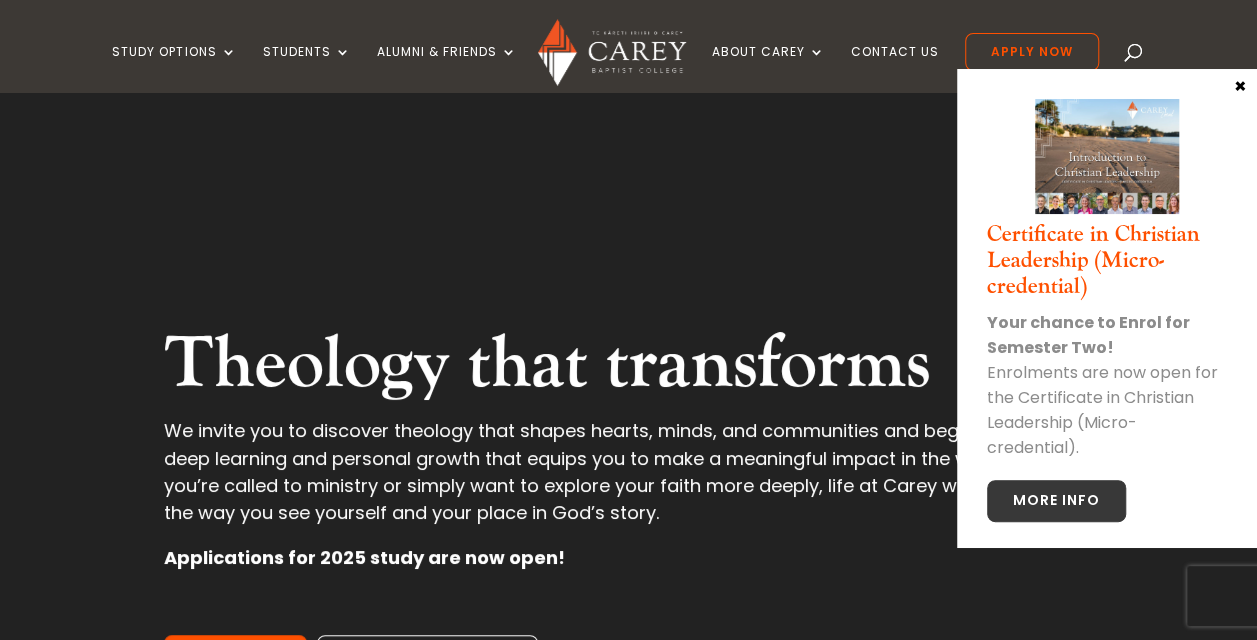click on "×" at bounding box center (1240, 85) 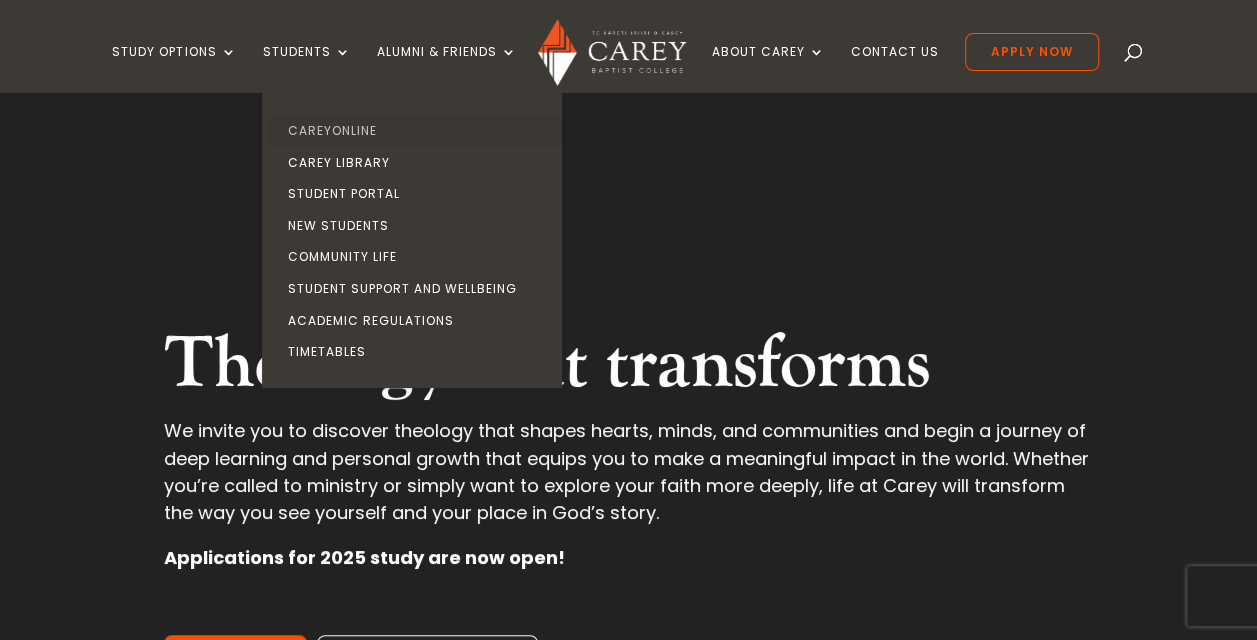 click on "CareyOnline" at bounding box center (417, 131) 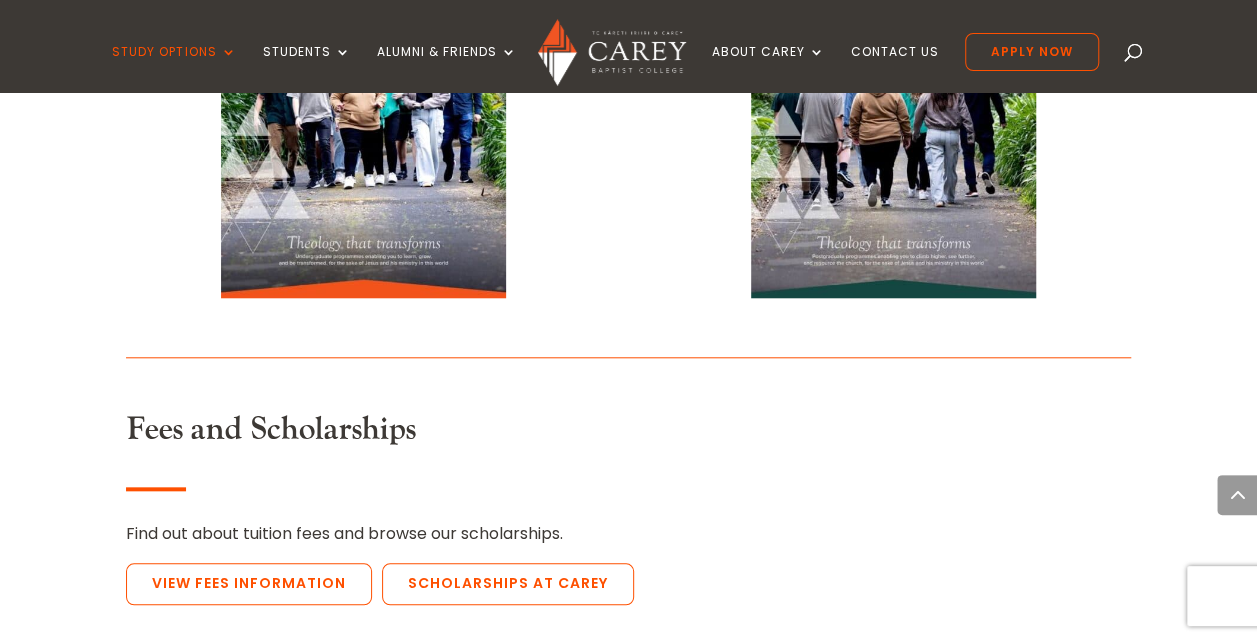 scroll, scrollTop: 4558, scrollLeft: 0, axis: vertical 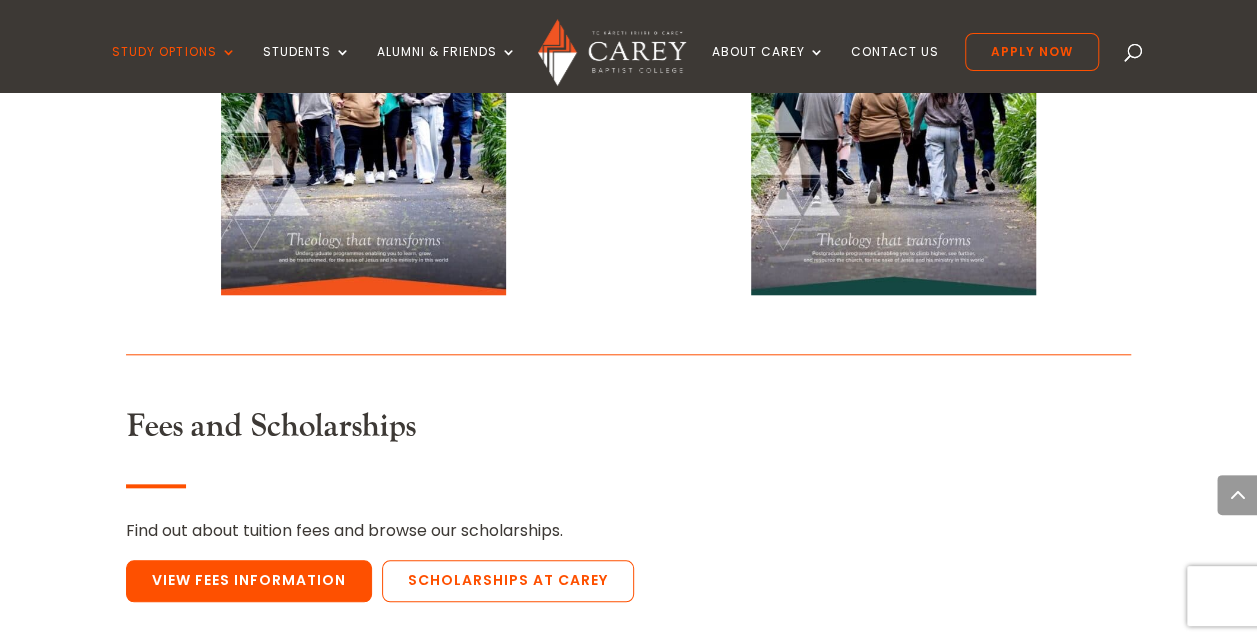 click on "View Fees Information" at bounding box center [249, 450] 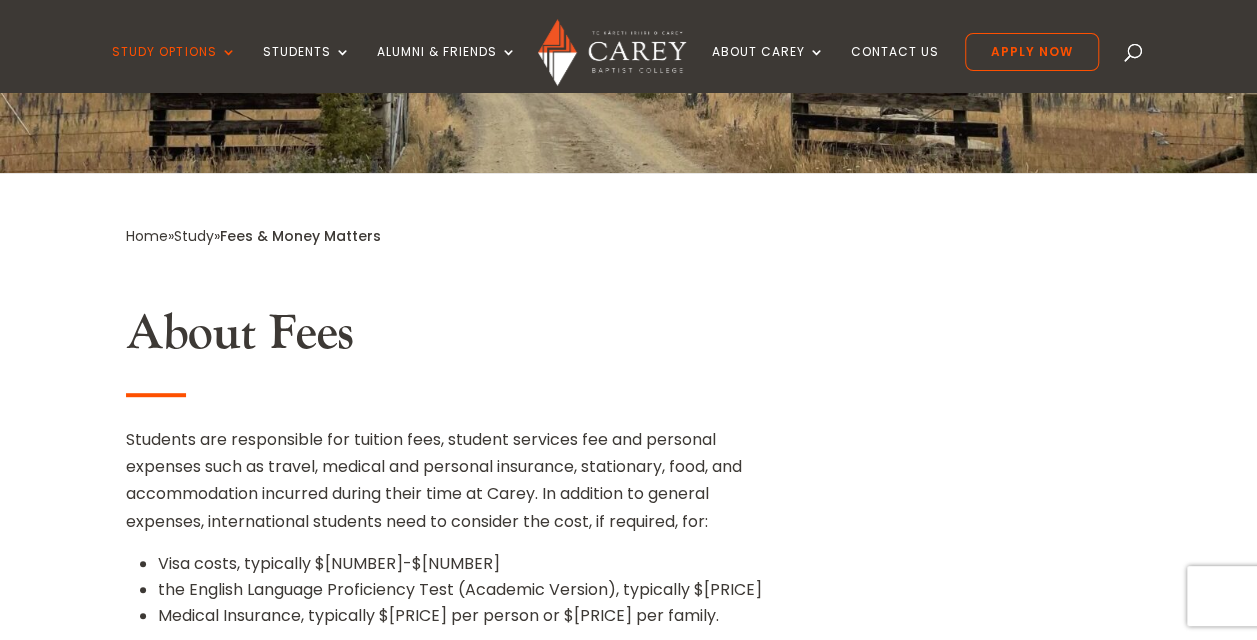 scroll, scrollTop: 0, scrollLeft: 0, axis: both 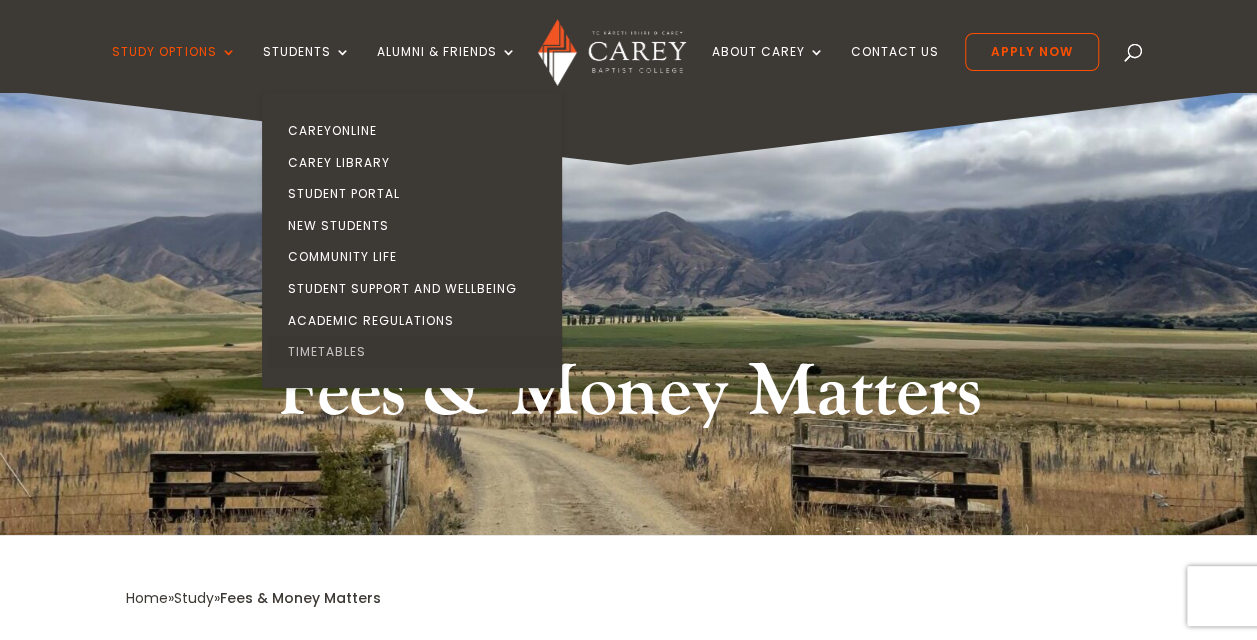 click on "Timetables" at bounding box center (417, 352) 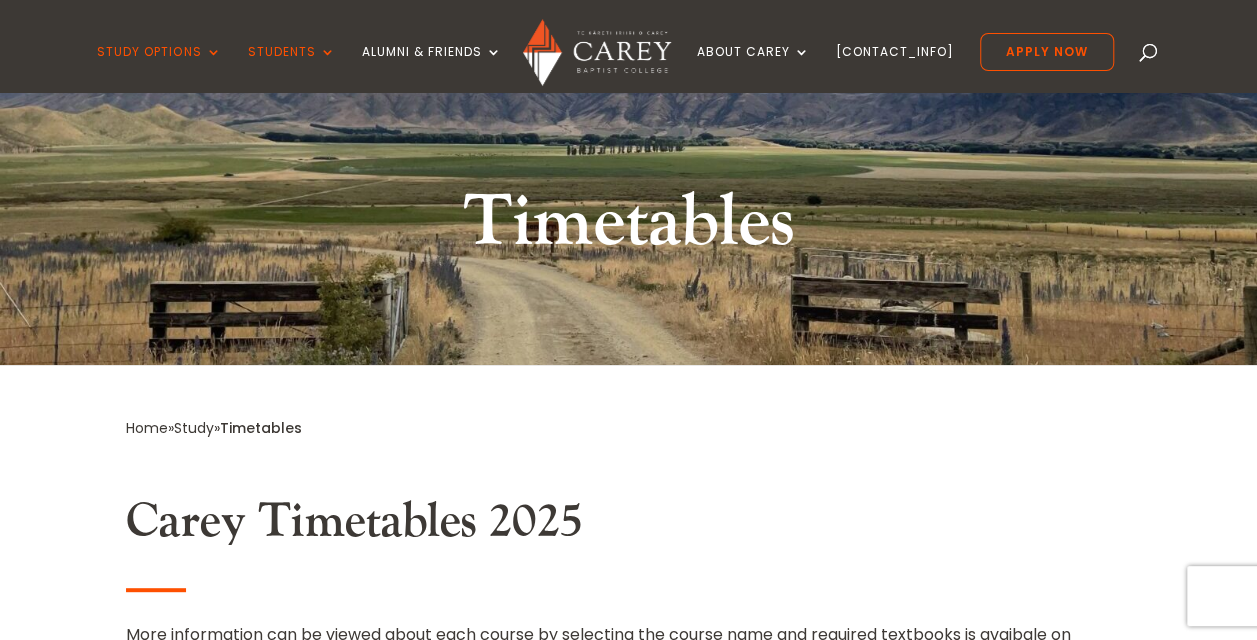 scroll, scrollTop: 0, scrollLeft: 0, axis: both 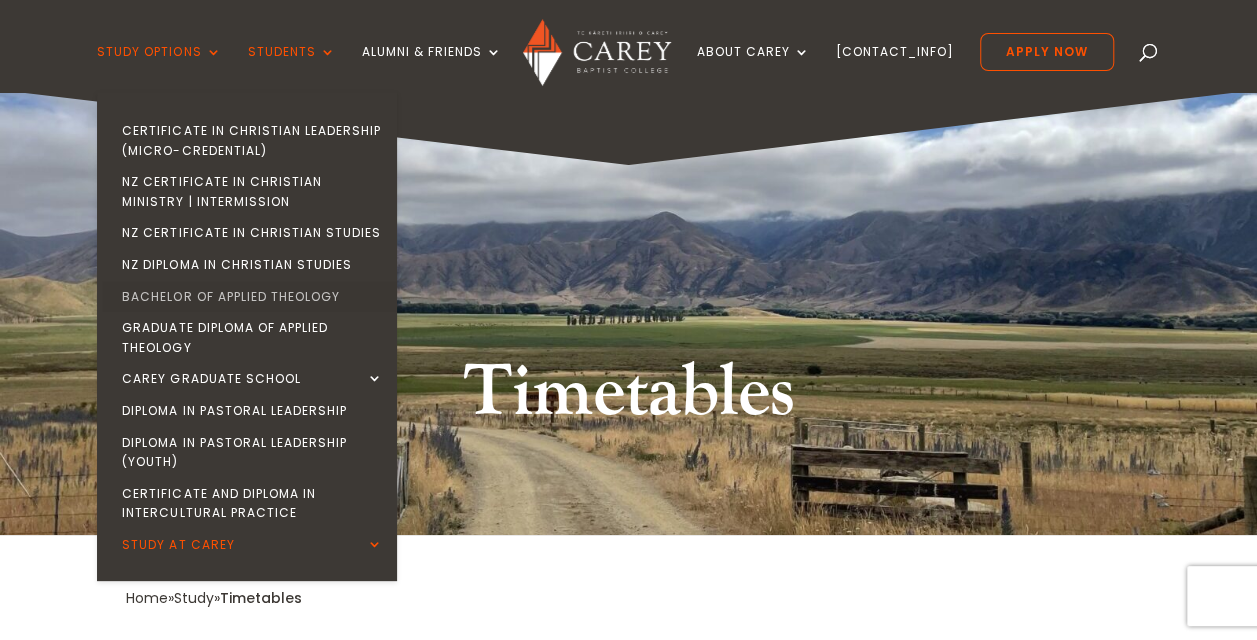 click on "Bachelor of Applied Theology" at bounding box center [267, 297] 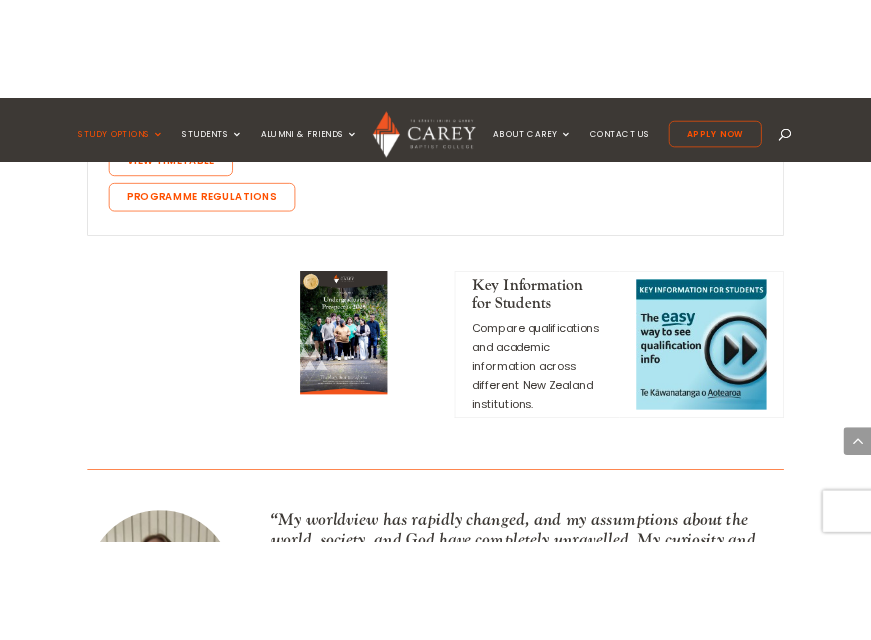 scroll, scrollTop: 2272, scrollLeft: 0, axis: vertical 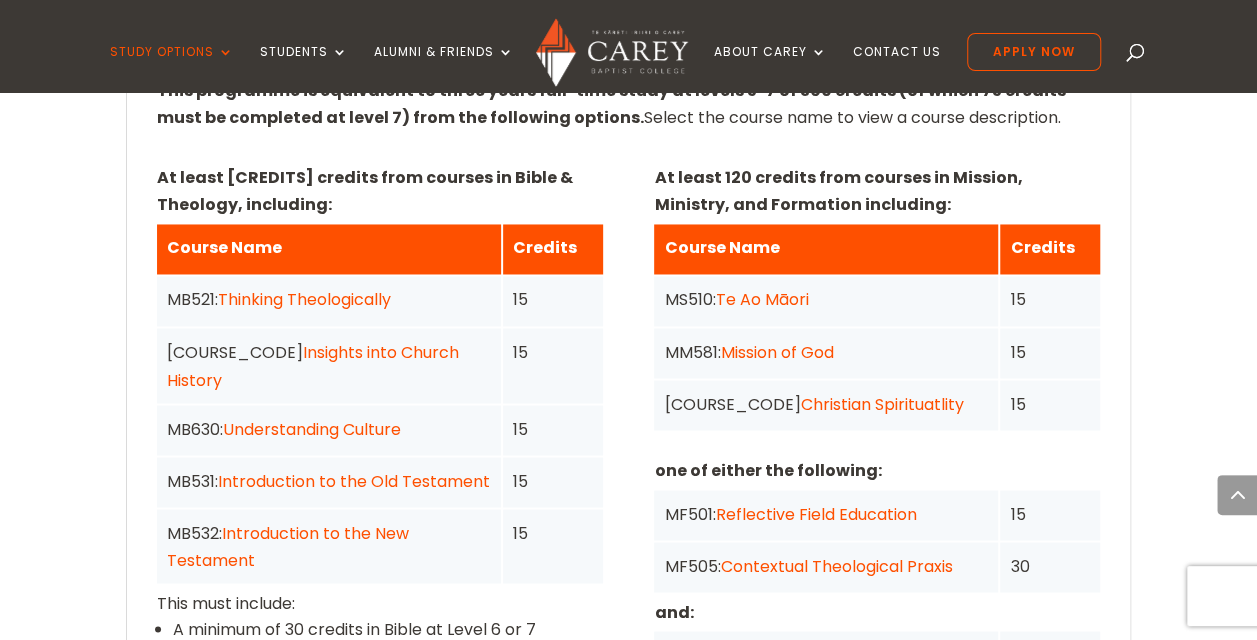 click on "Thinking Theologically" at bounding box center [304, 299] 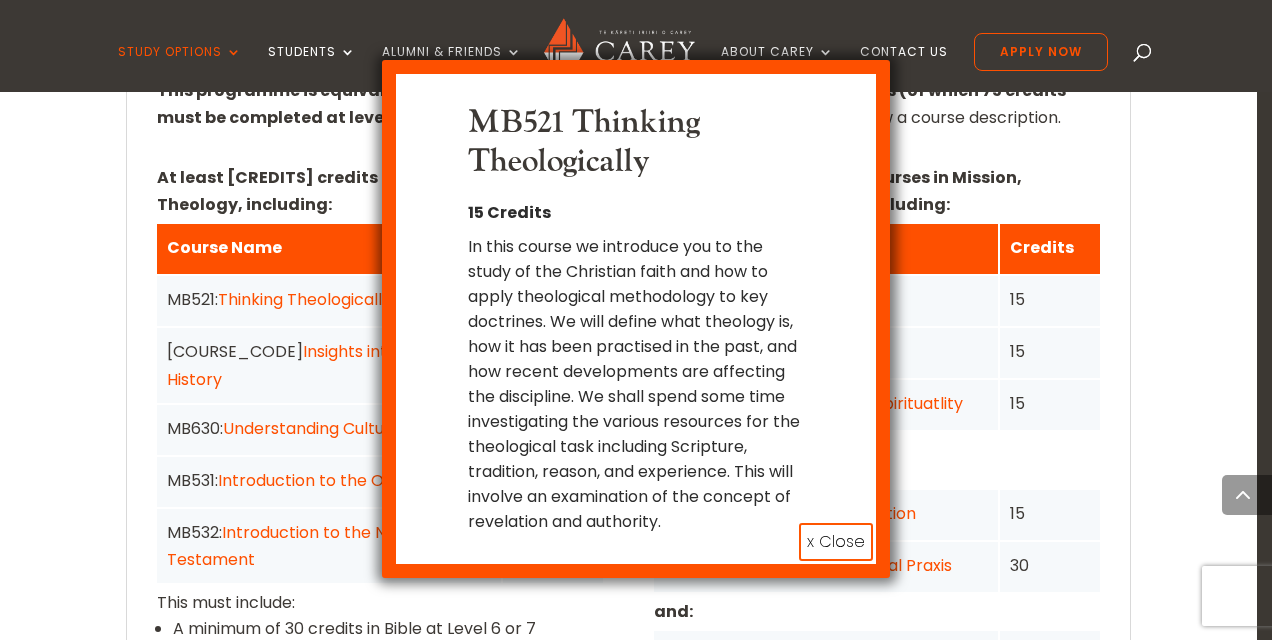 click on "x Close" at bounding box center (836, 504) 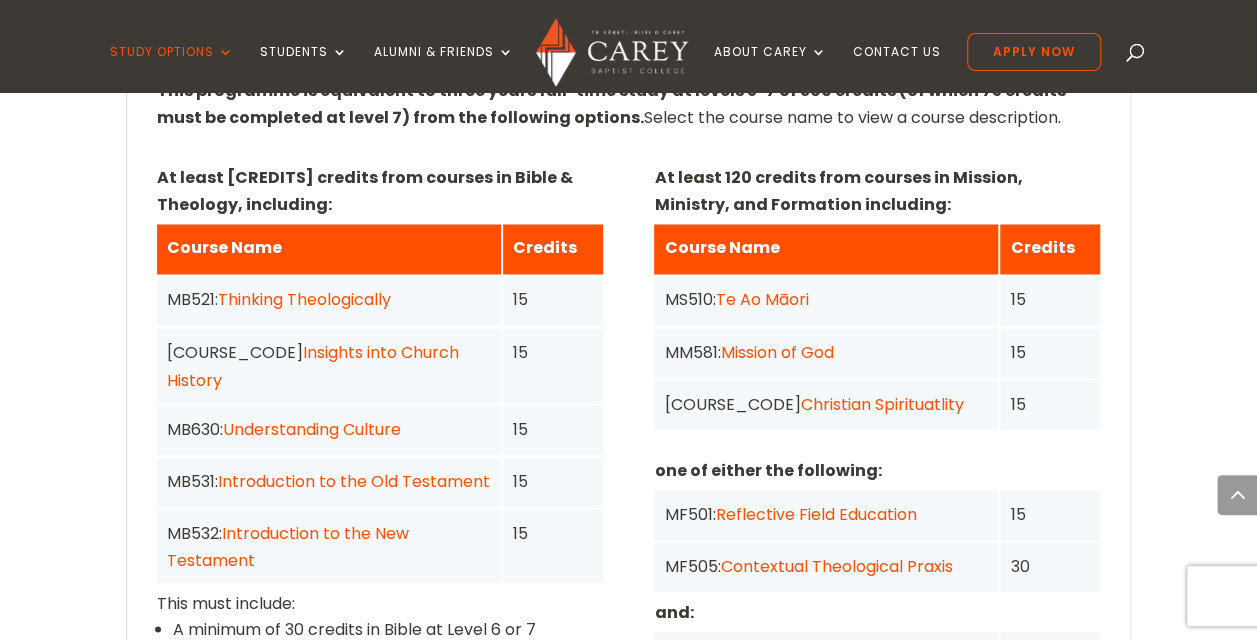 click on "Insights into Church History" at bounding box center [330, 351] 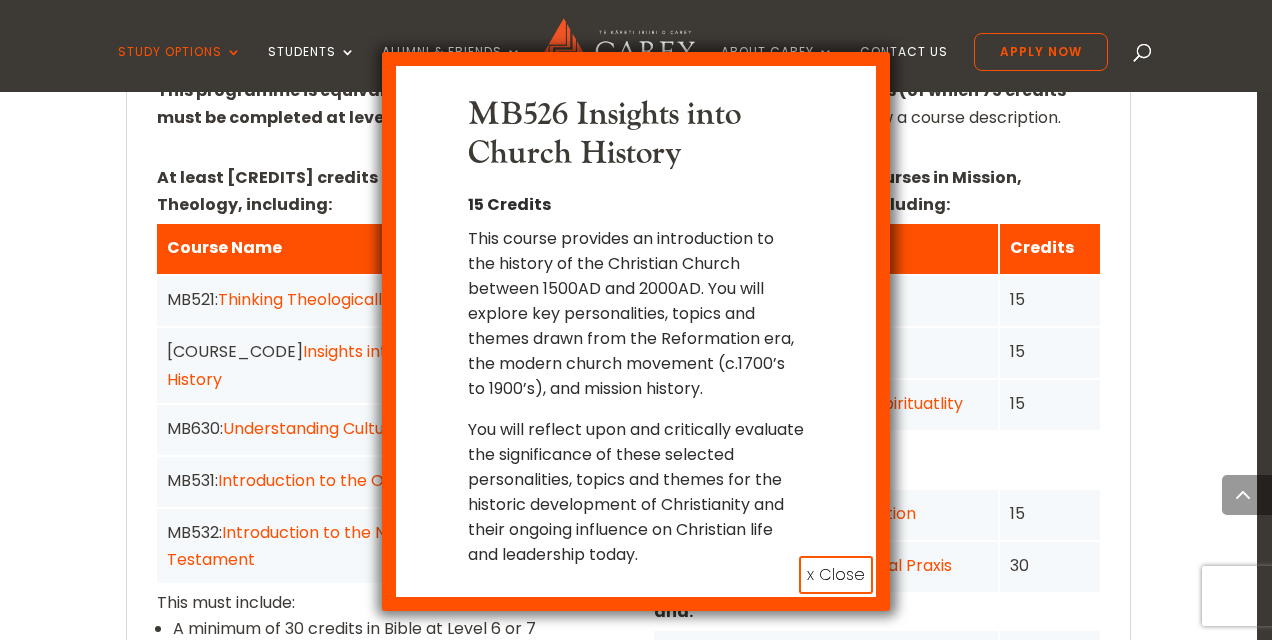 click on "x Close" at bounding box center (836, 575) 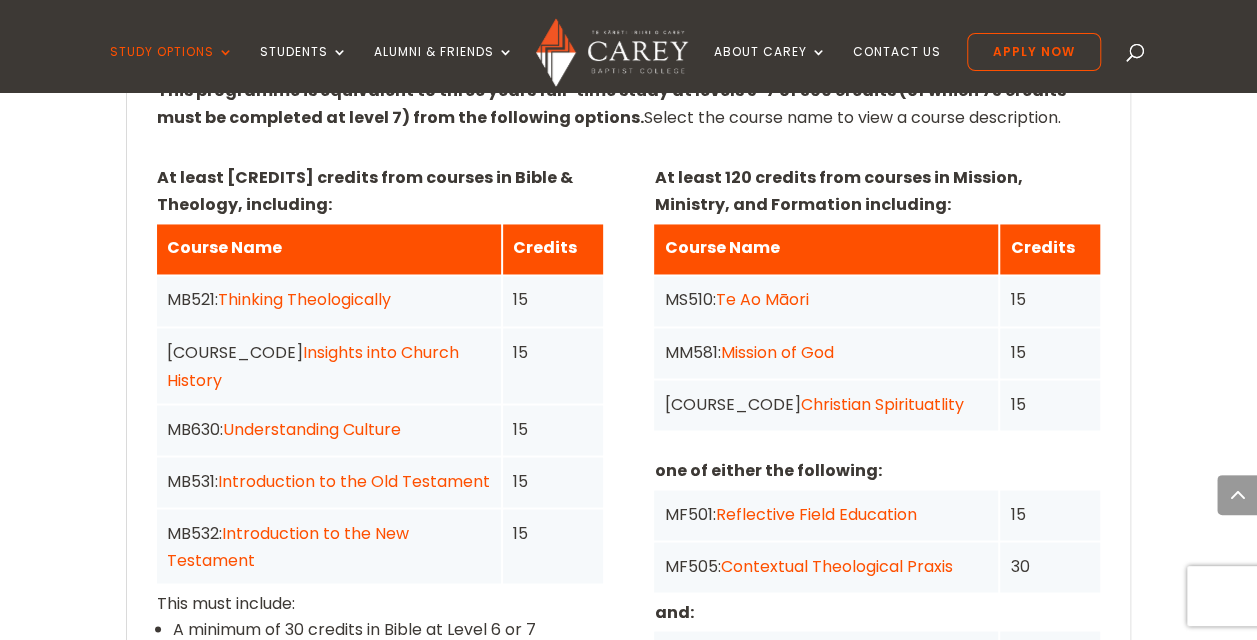 click on "Understanding Culture" at bounding box center [312, 403] 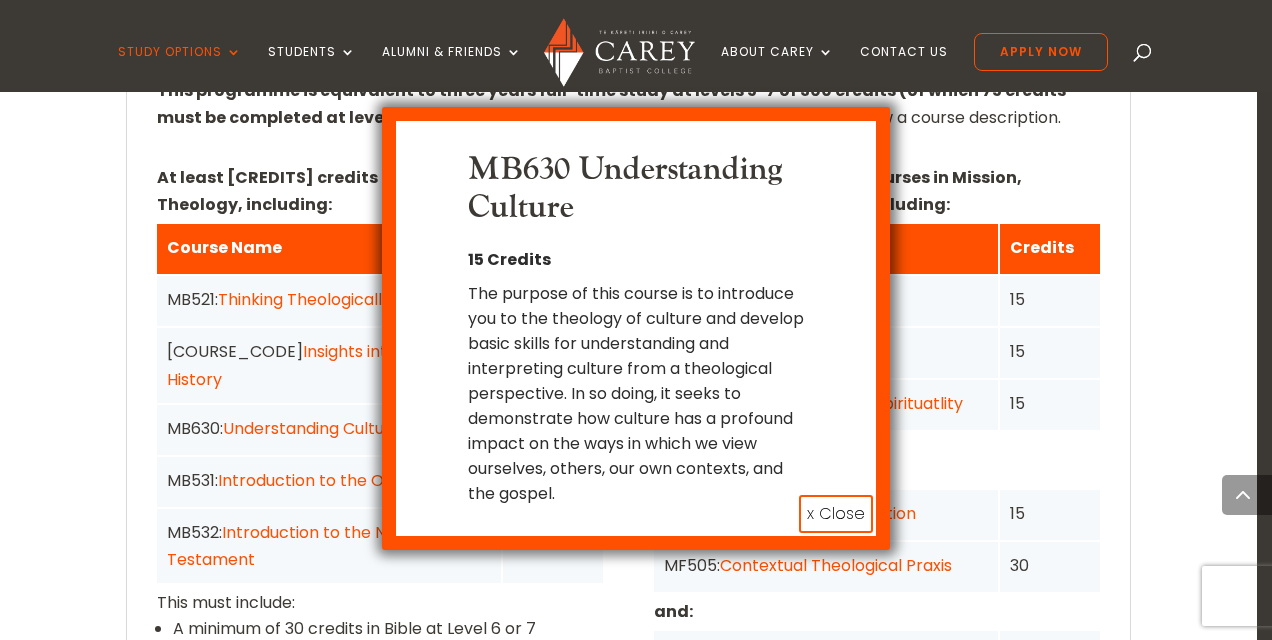 click on "x Close" at bounding box center [836, 514] 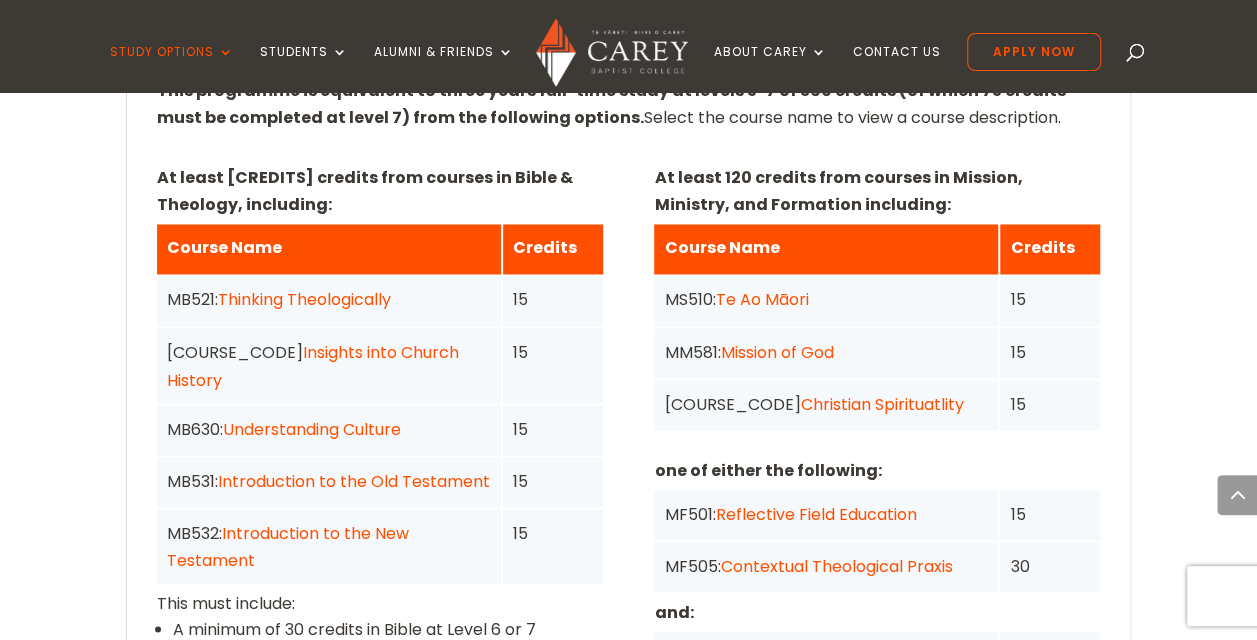 click on "Mission of God" at bounding box center [776, 351] 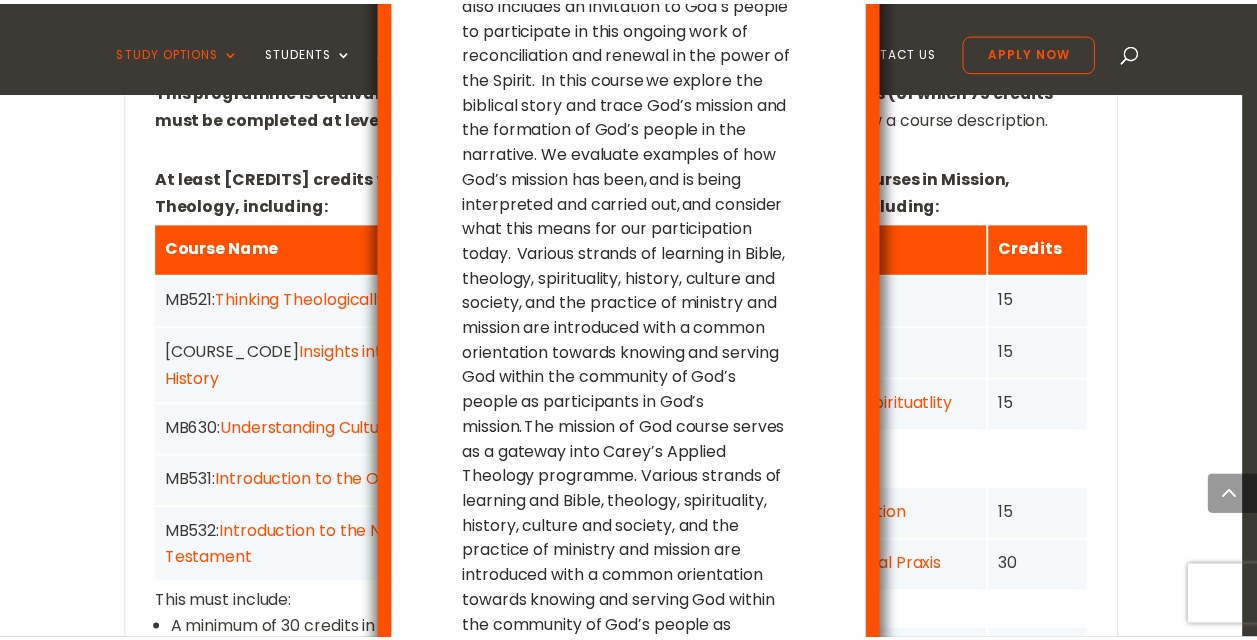 scroll, scrollTop: 294, scrollLeft: 0, axis: vertical 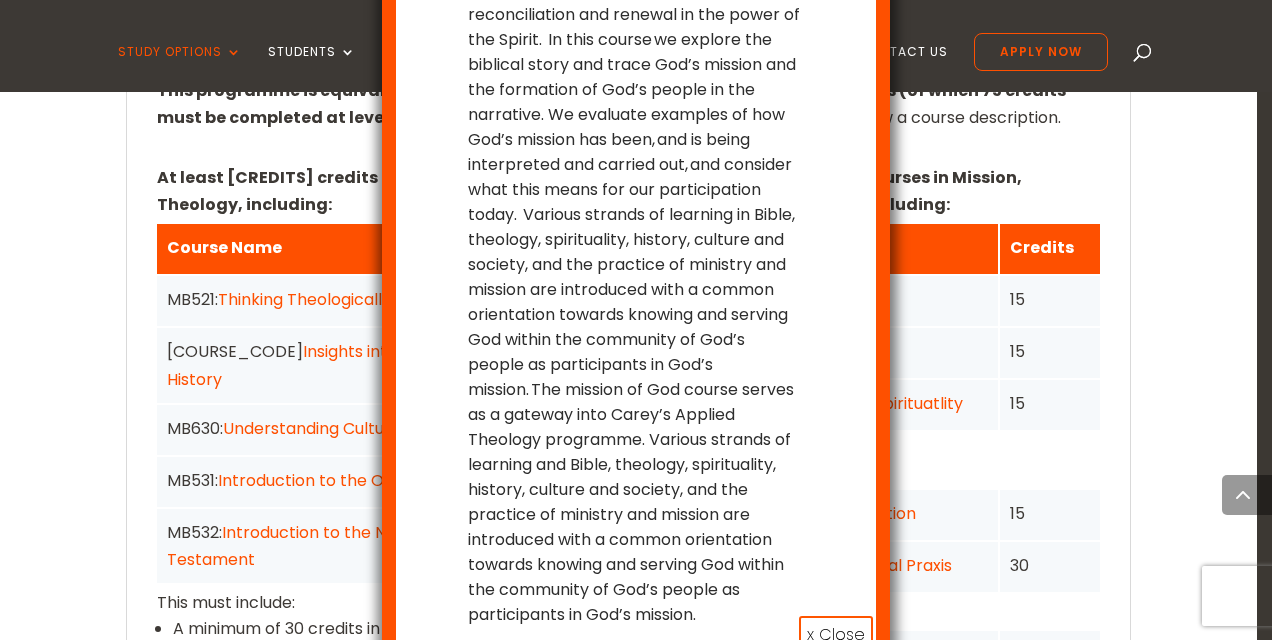 click on "x Close" at bounding box center [836, 635] 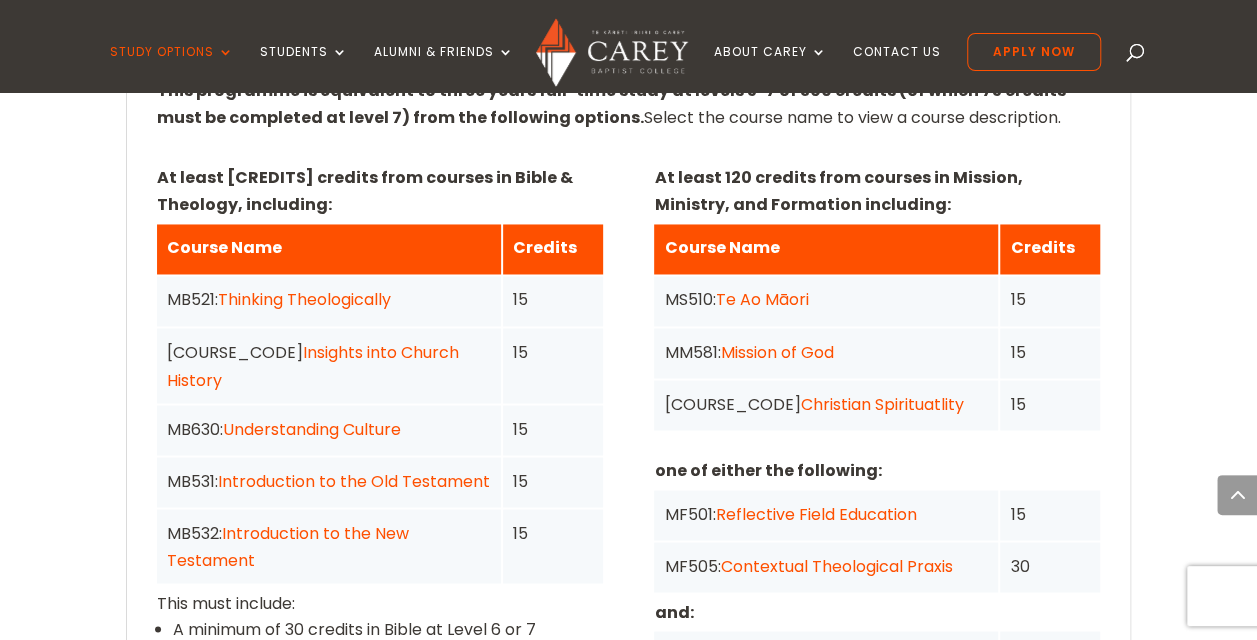 click on "Te Ao Māori" at bounding box center (761, 299) 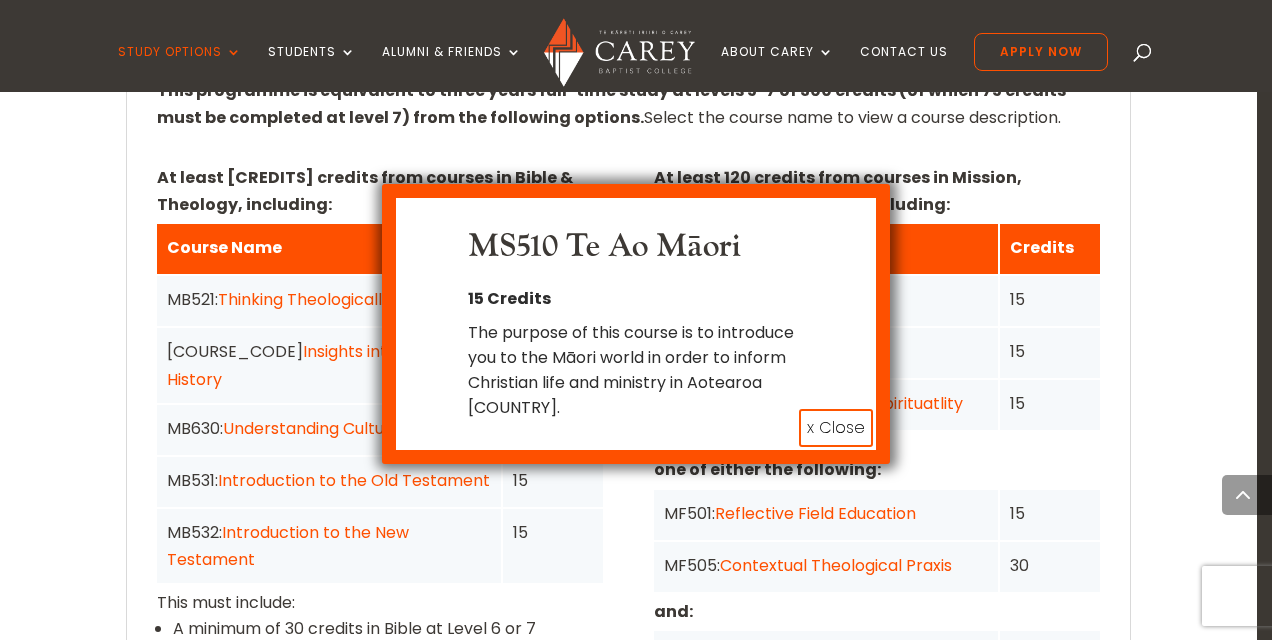 click on "x Close" at bounding box center [836, 428] 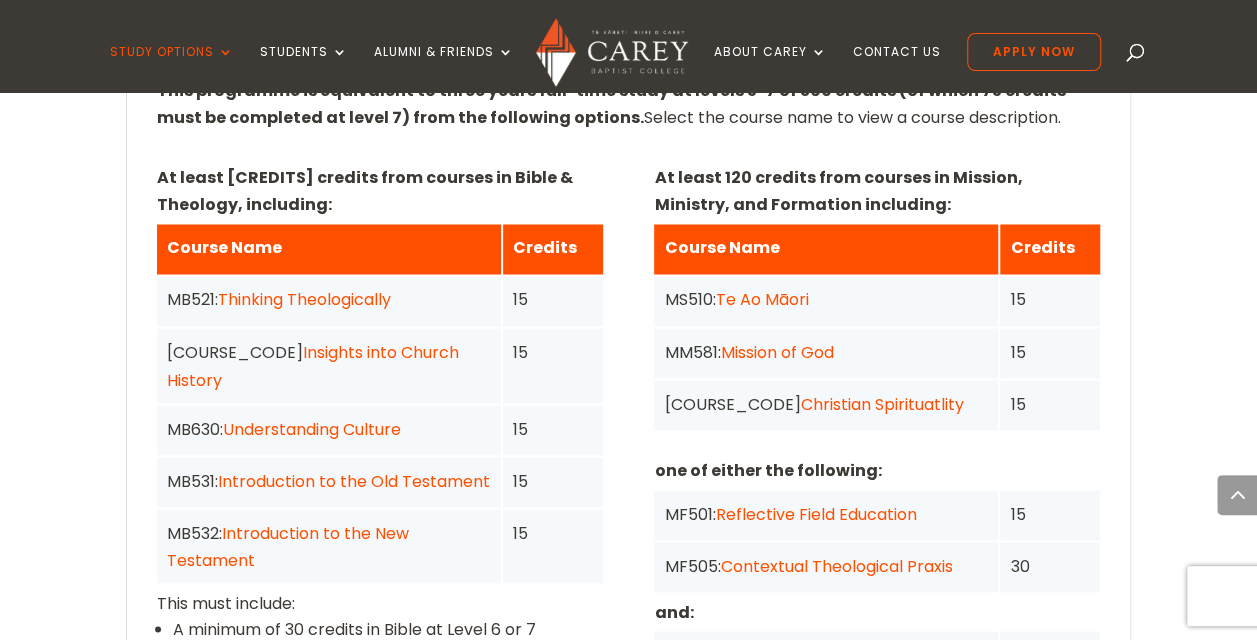 click on "Reflective Field Education" at bounding box center (815, 513) 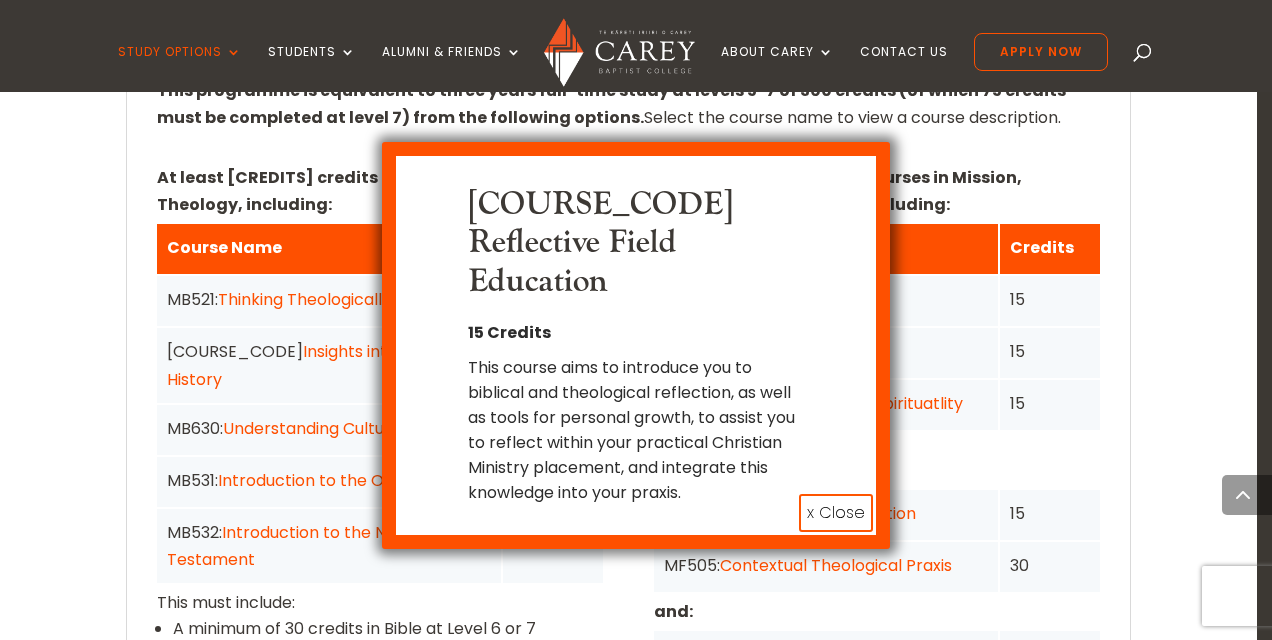 click on "x Close" at bounding box center (836, 474) 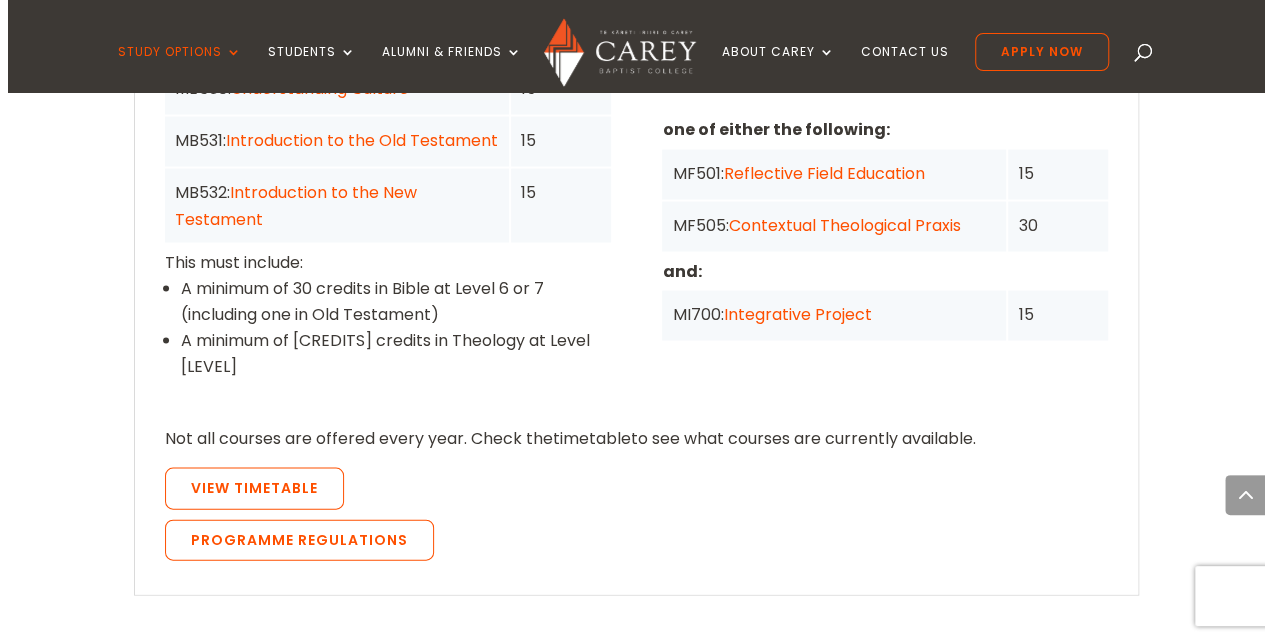 scroll, scrollTop: 1882, scrollLeft: 0, axis: vertical 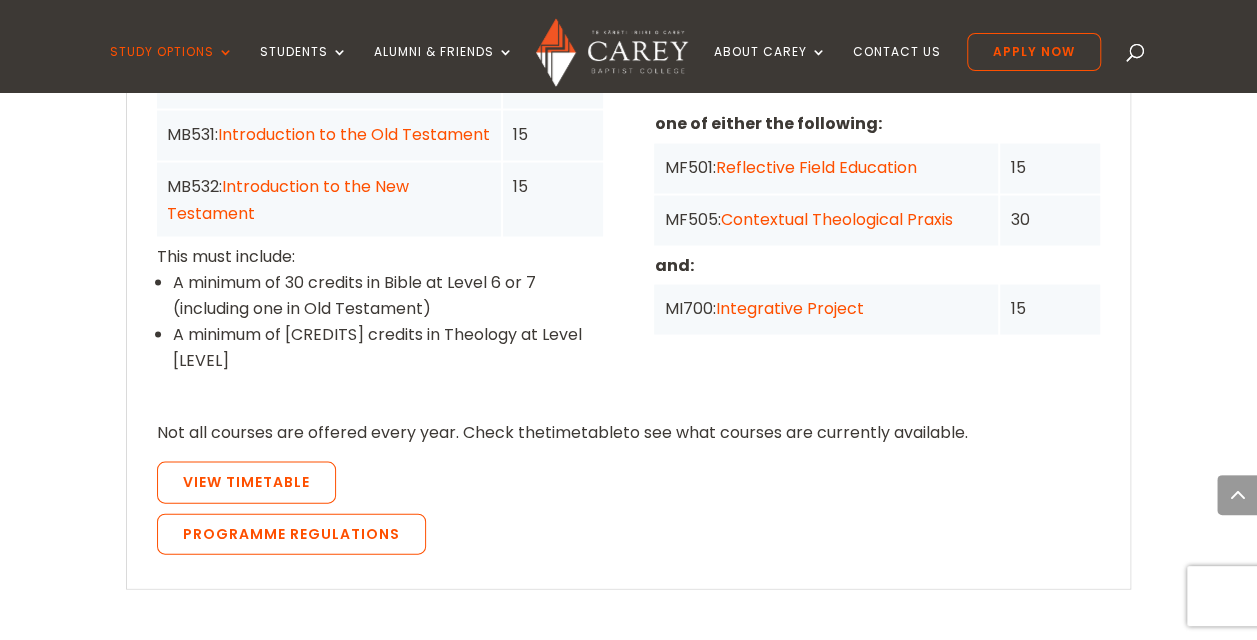 click on "Integrative Project" at bounding box center (789, 307) 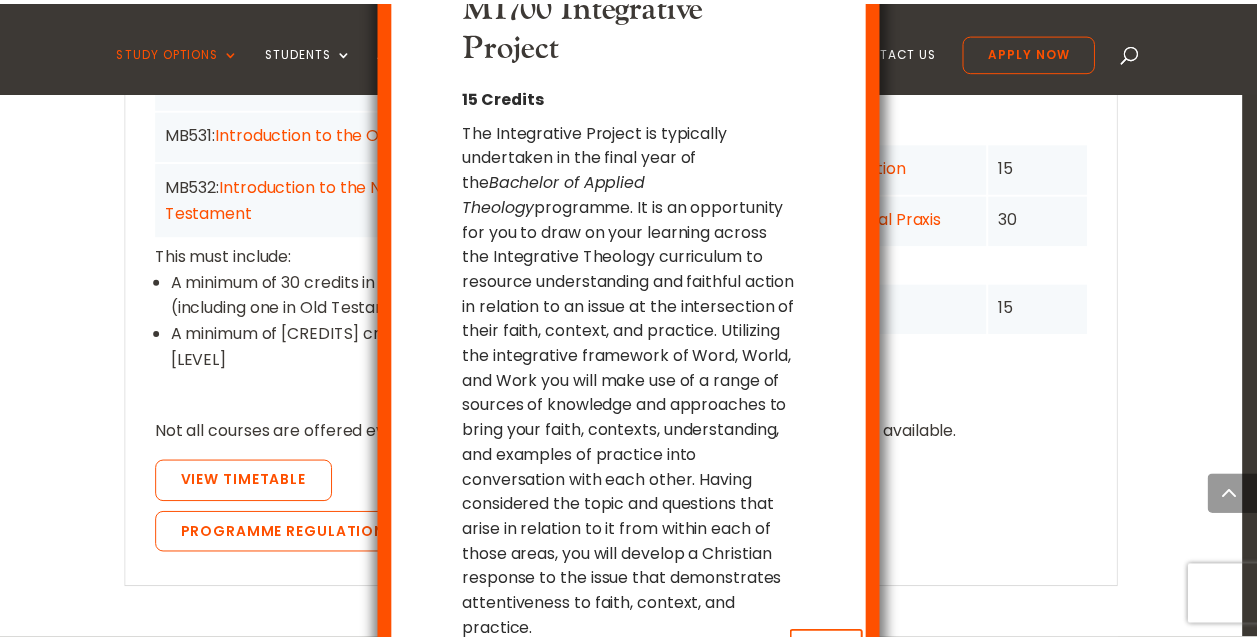 scroll, scrollTop: 66, scrollLeft: 0, axis: vertical 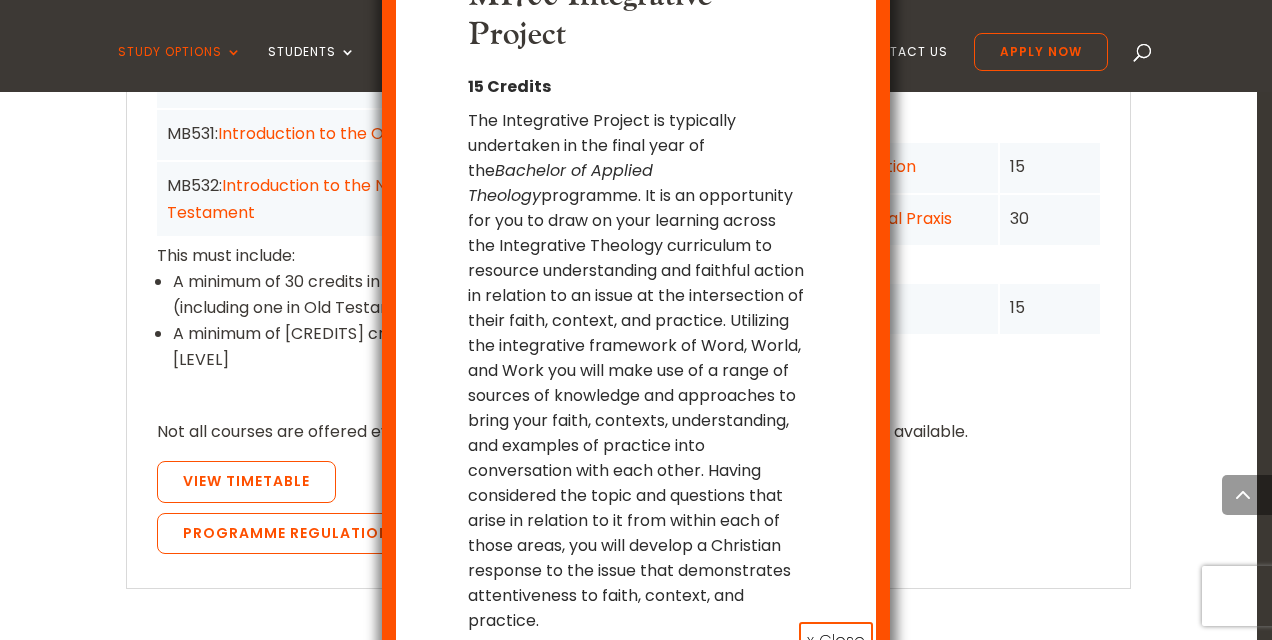 click on "x Close" at bounding box center (836, 641) 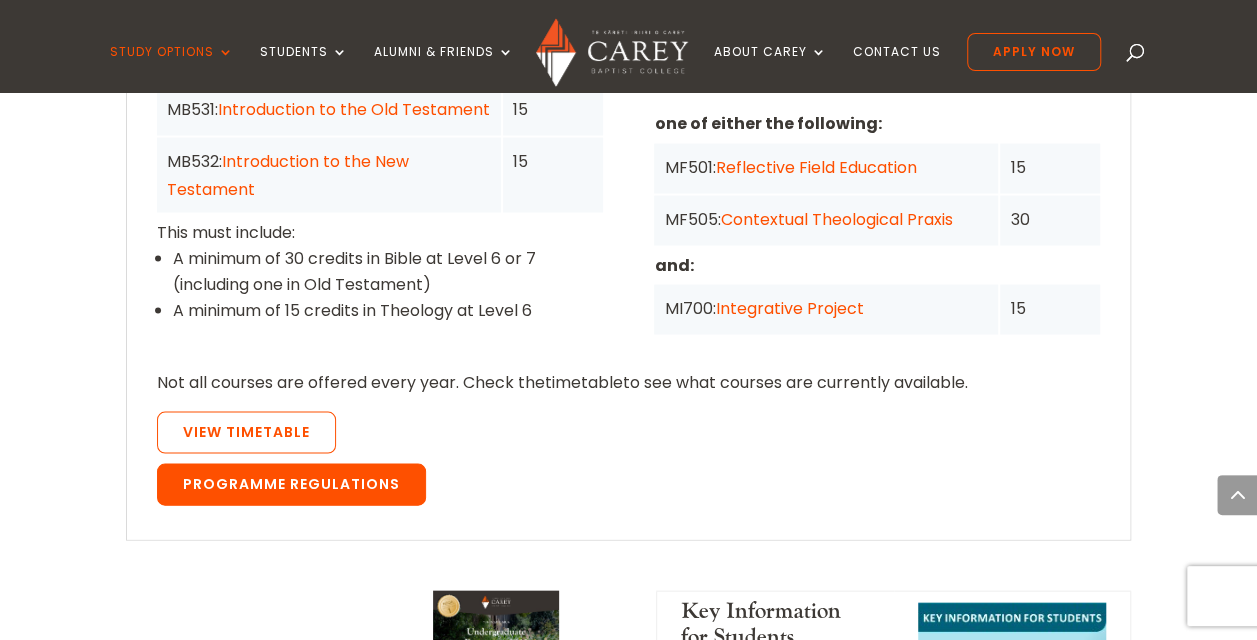 click on "Programme Regulations" at bounding box center (291, 484) 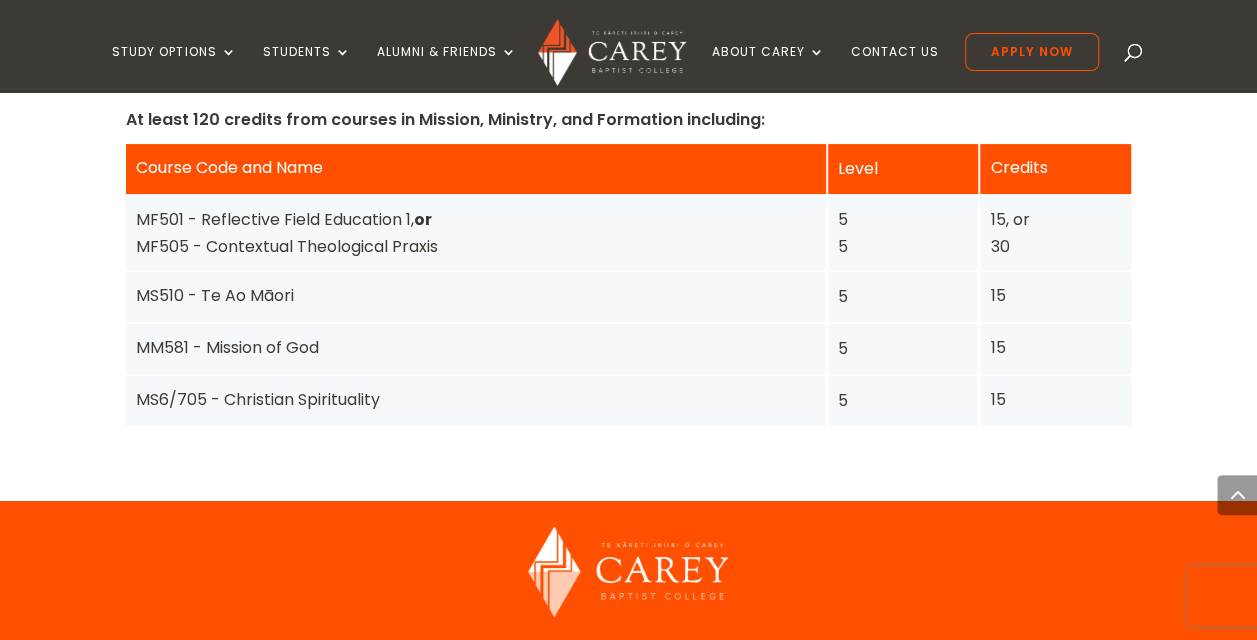 scroll, scrollTop: 3921, scrollLeft: 0, axis: vertical 